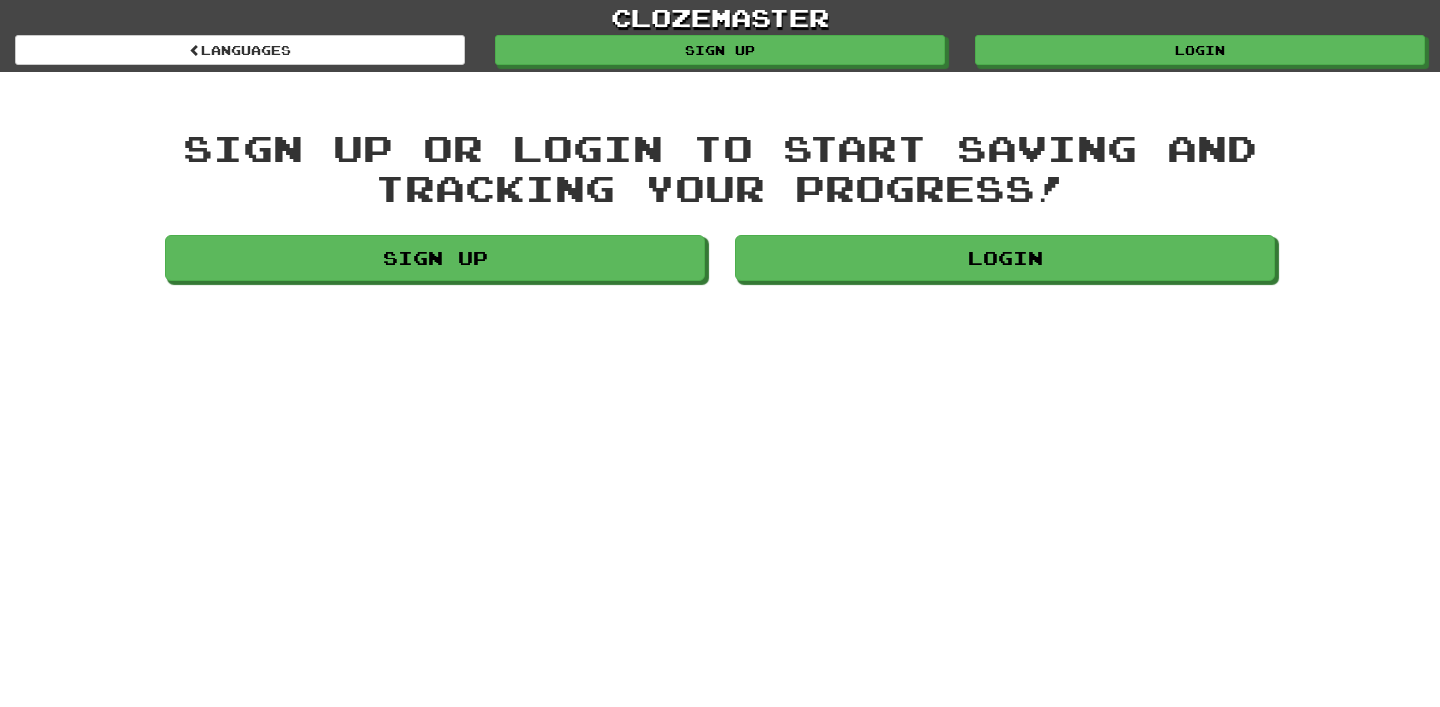 scroll, scrollTop: 0, scrollLeft: 0, axis: both 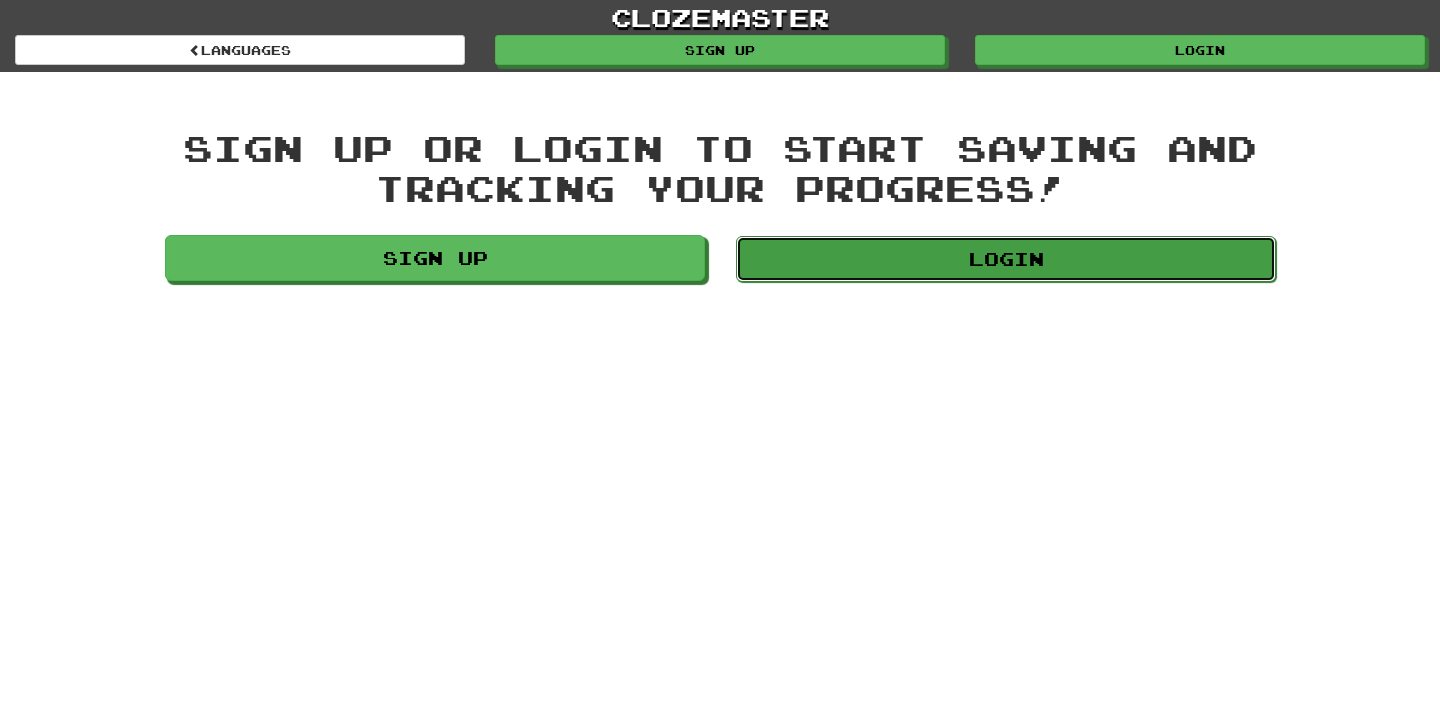 click on "Login" at bounding box center (1006, 259) 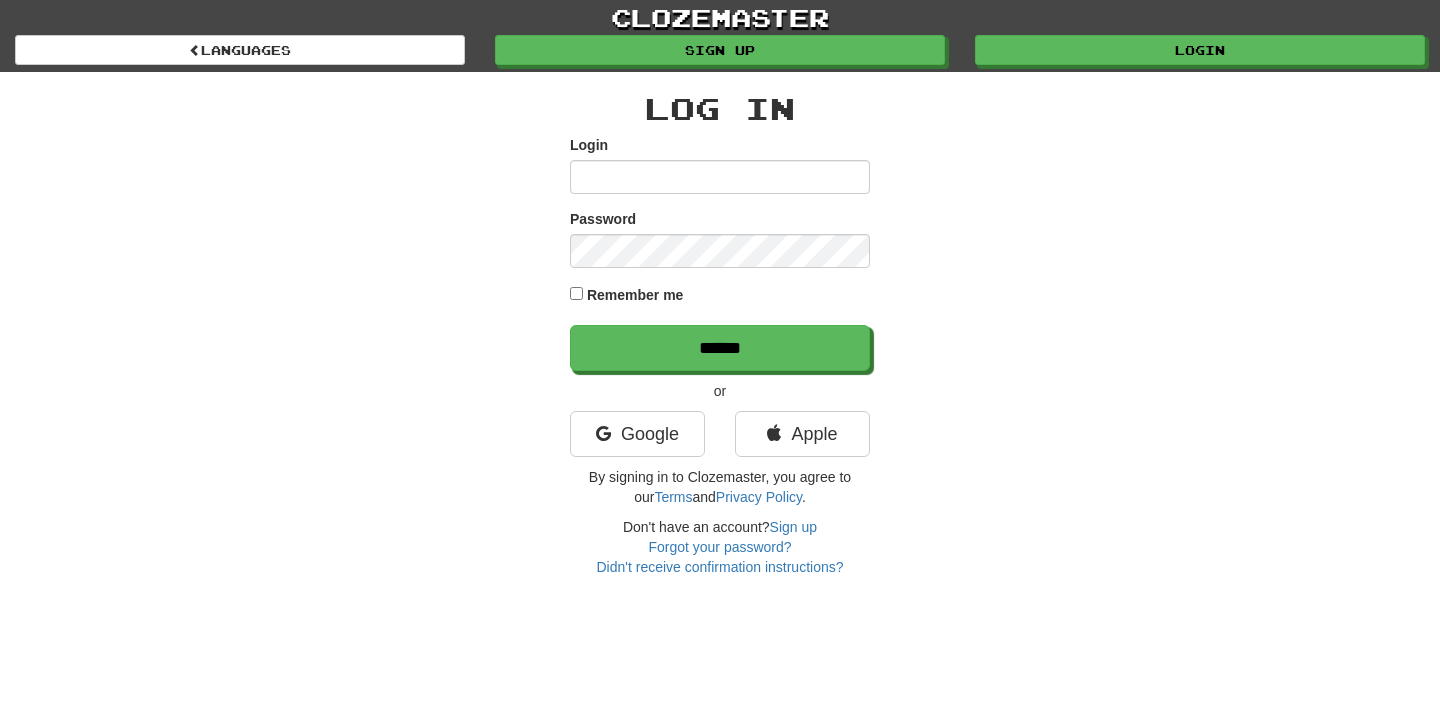 scroll, scrollTop: 0, scrollLeft: 0, axis: both 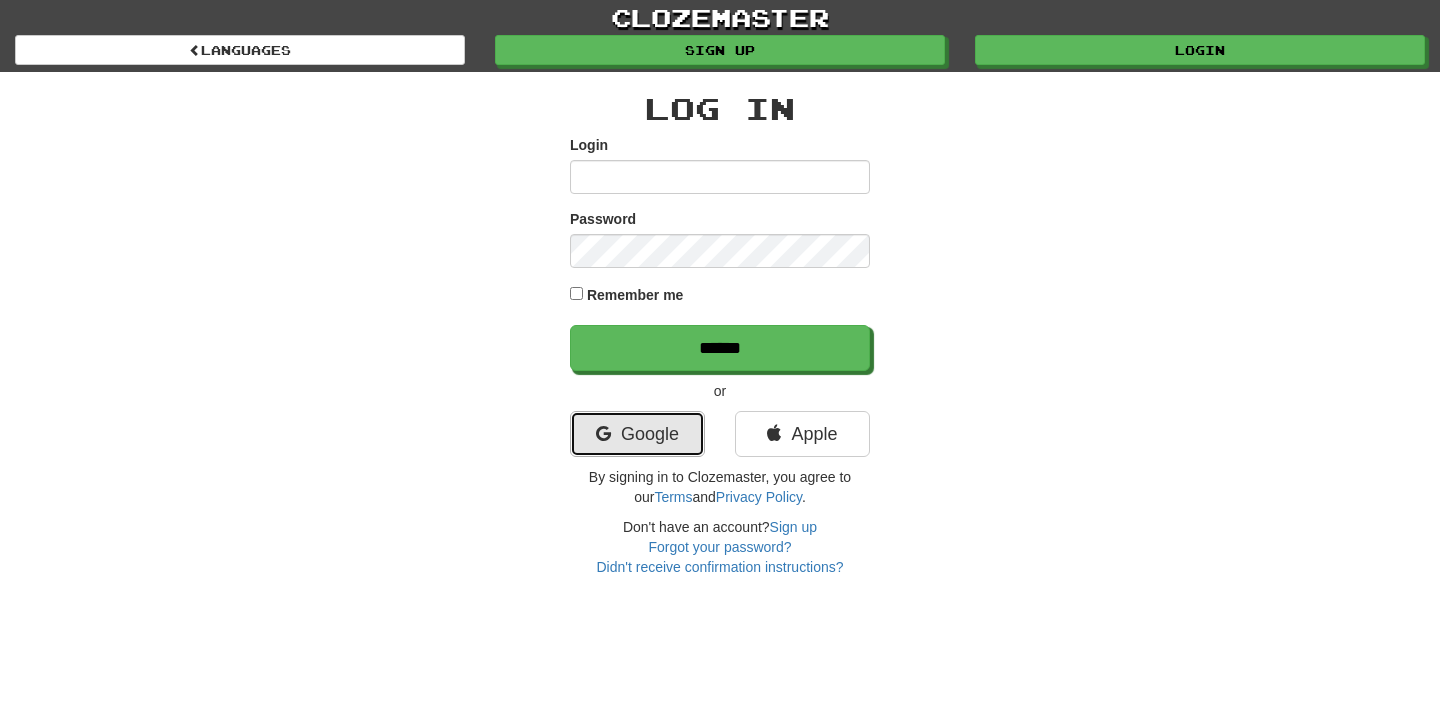 click on "Google" at bounding box center [637, 434] 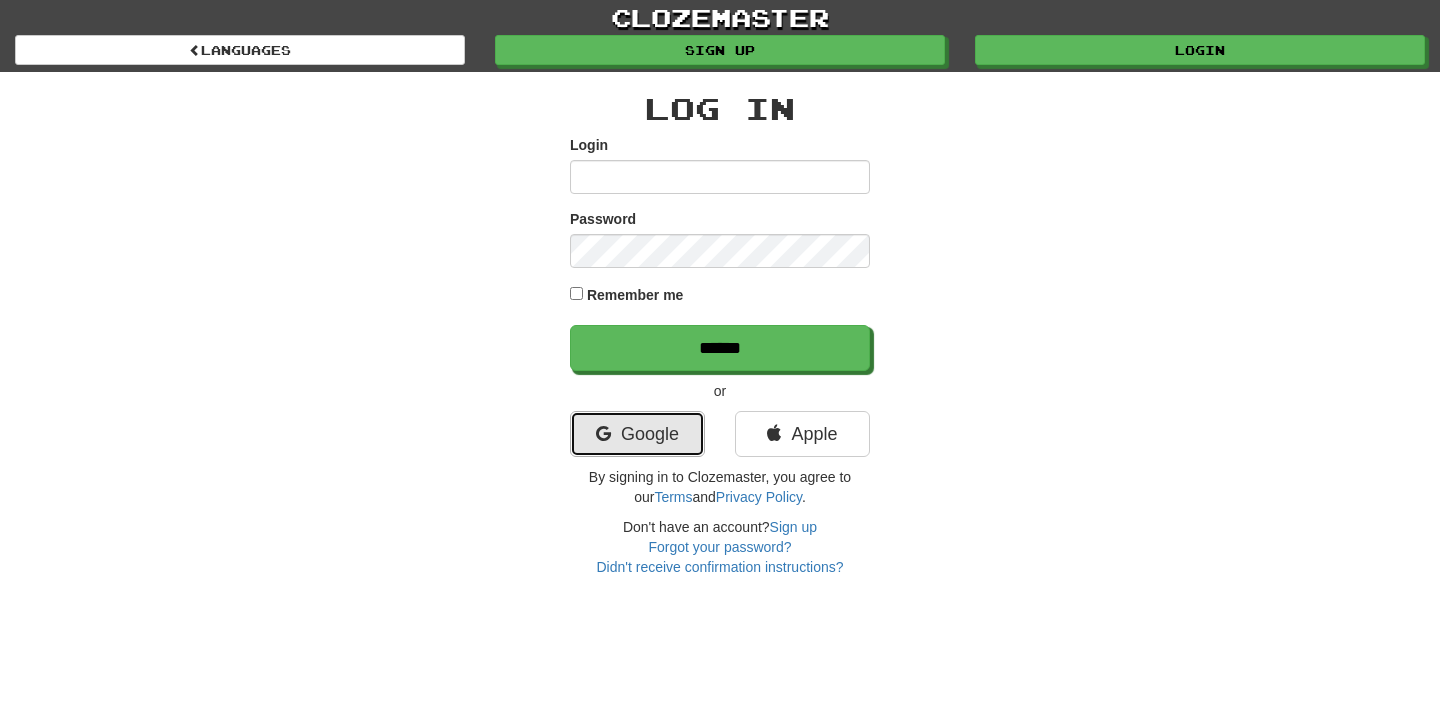 click on "Google" at bounding box center [637, 434] 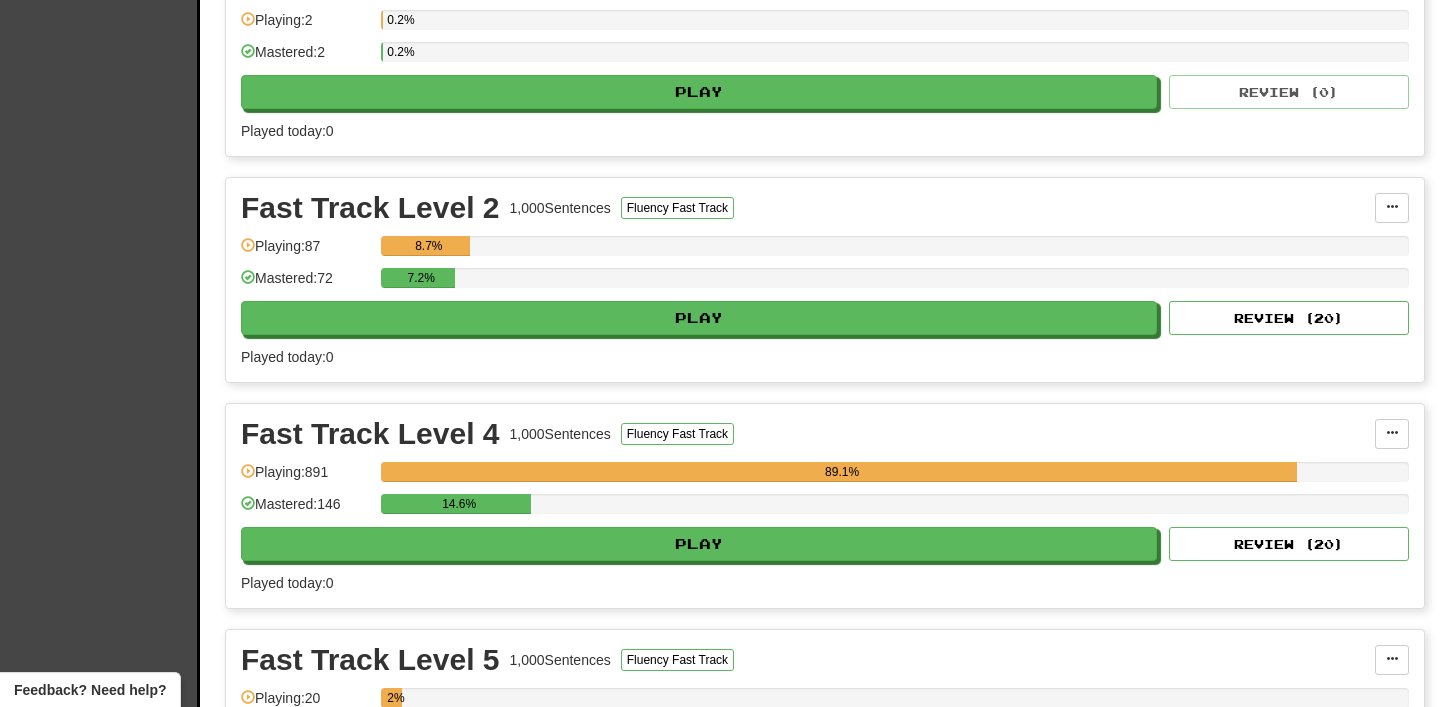 scroll, scrollTop: 739, scrollLeft: 0, axis: vertical 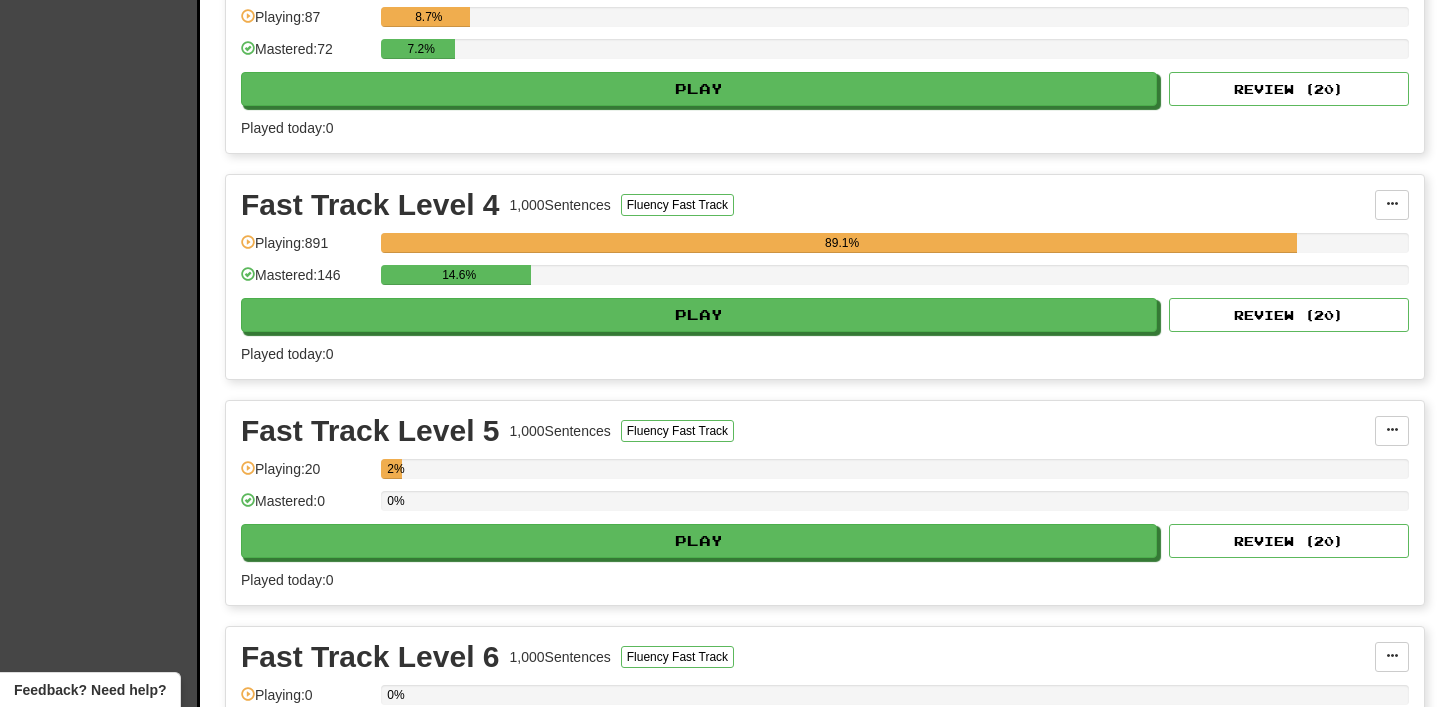 click on "14.6%" at bounding box center [895, 275] 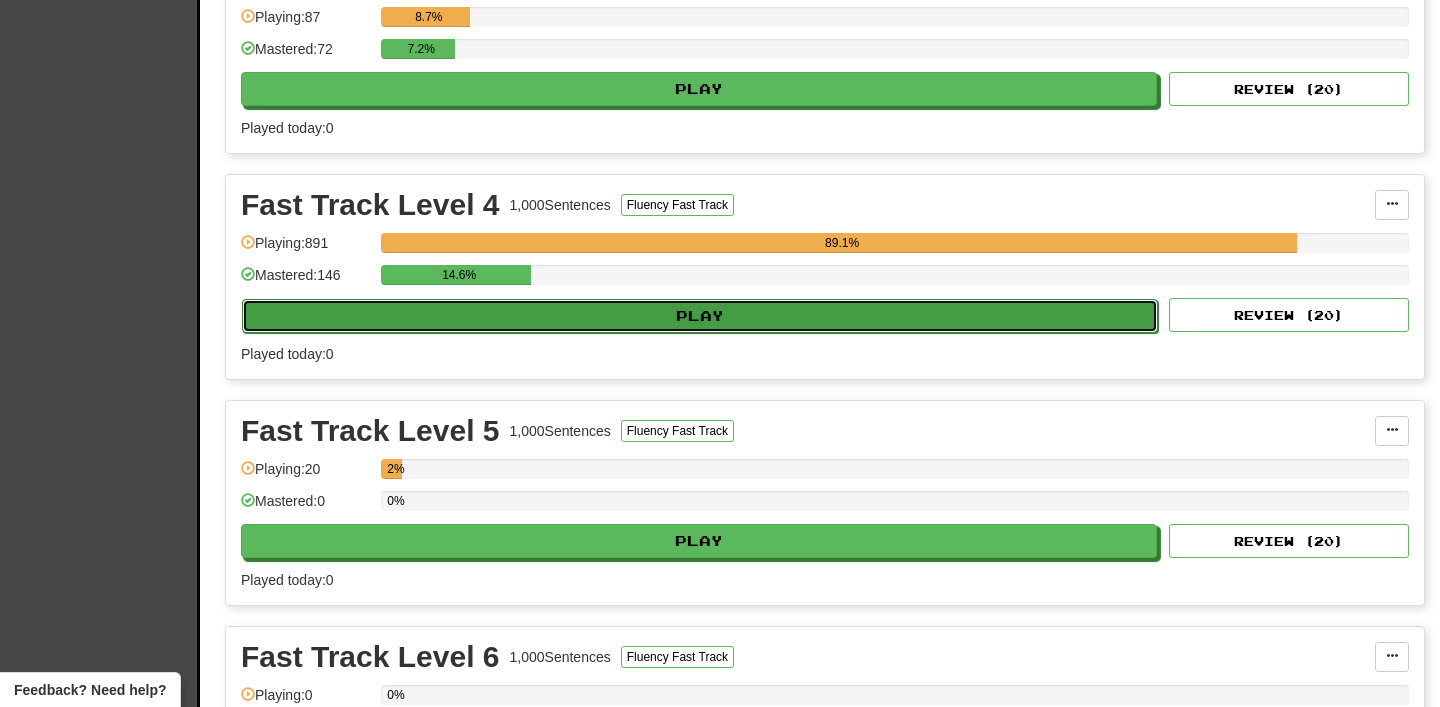 click on "Play" at bounding box center (700, 316) 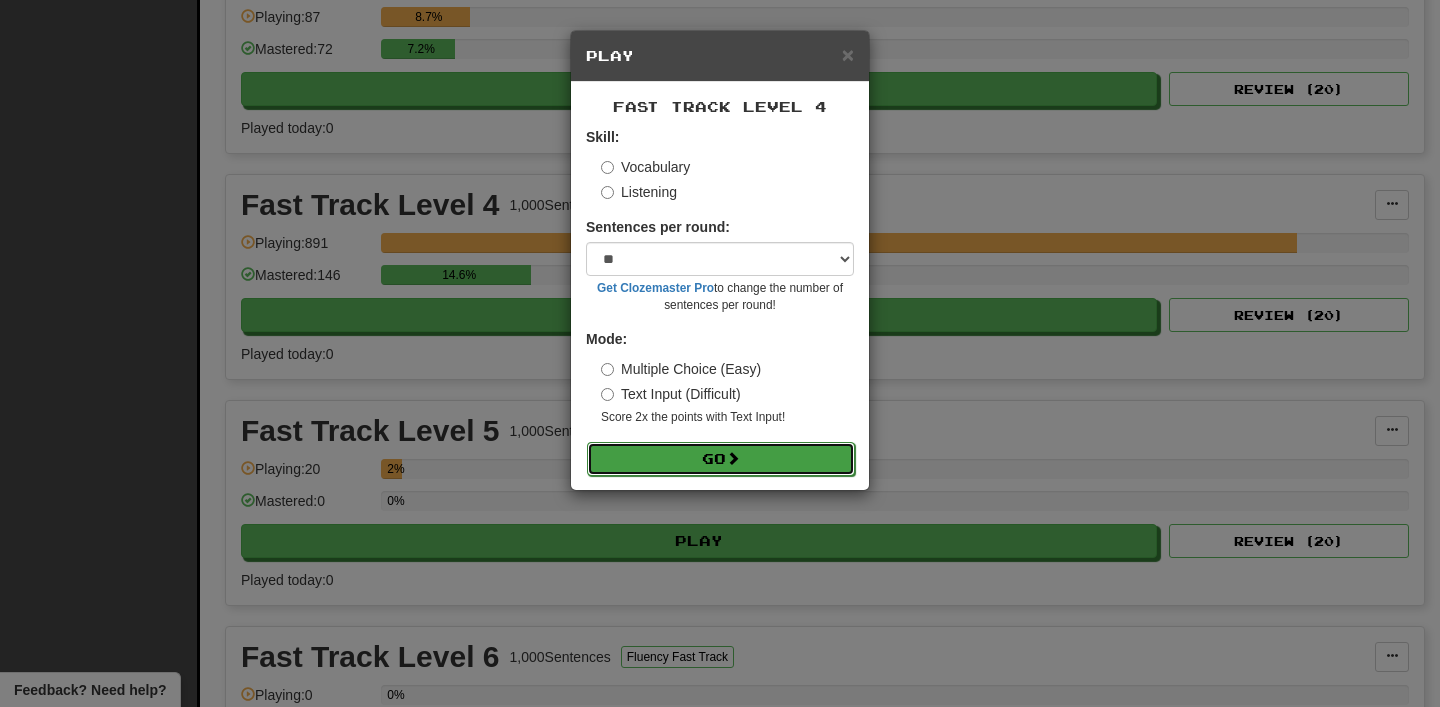 click on "Go" at bounding box center [721, 459] 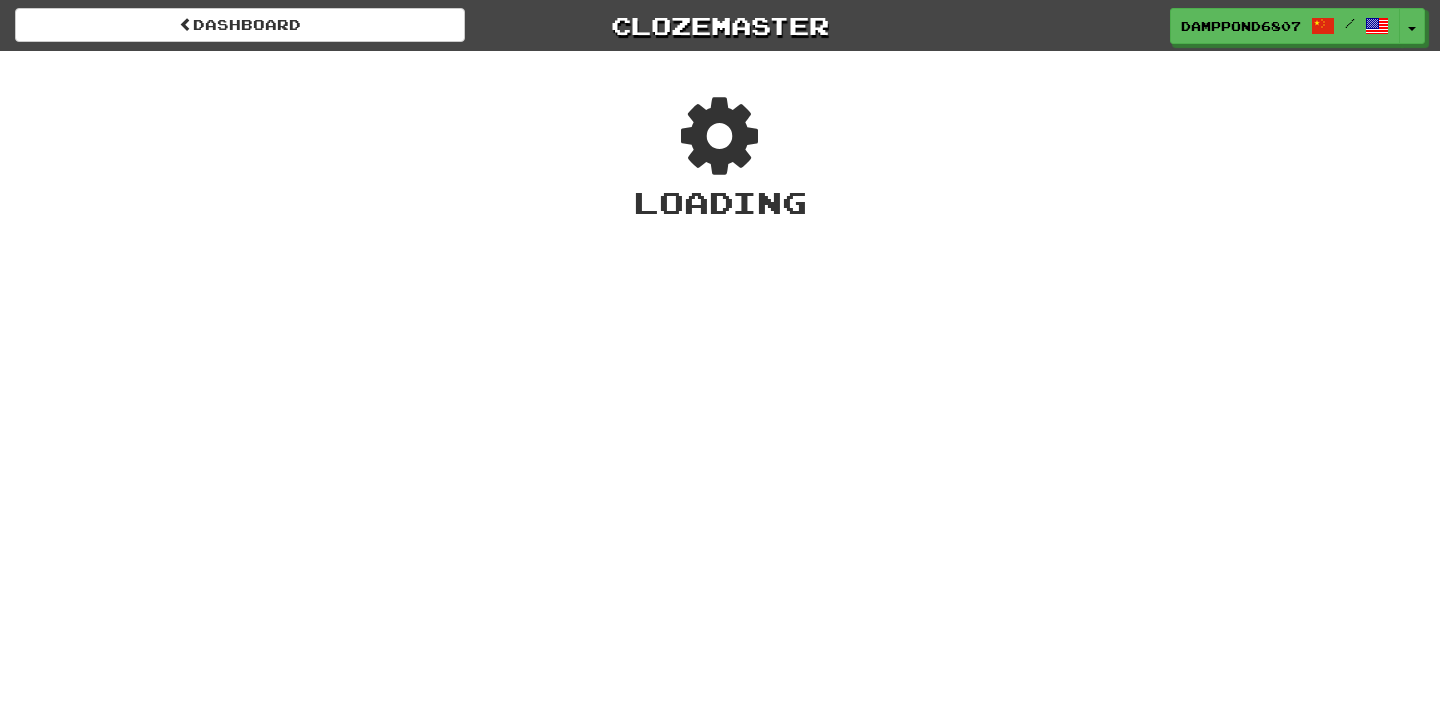 scroll, scrollTop: 0, scrollLeft: 0, axis: both 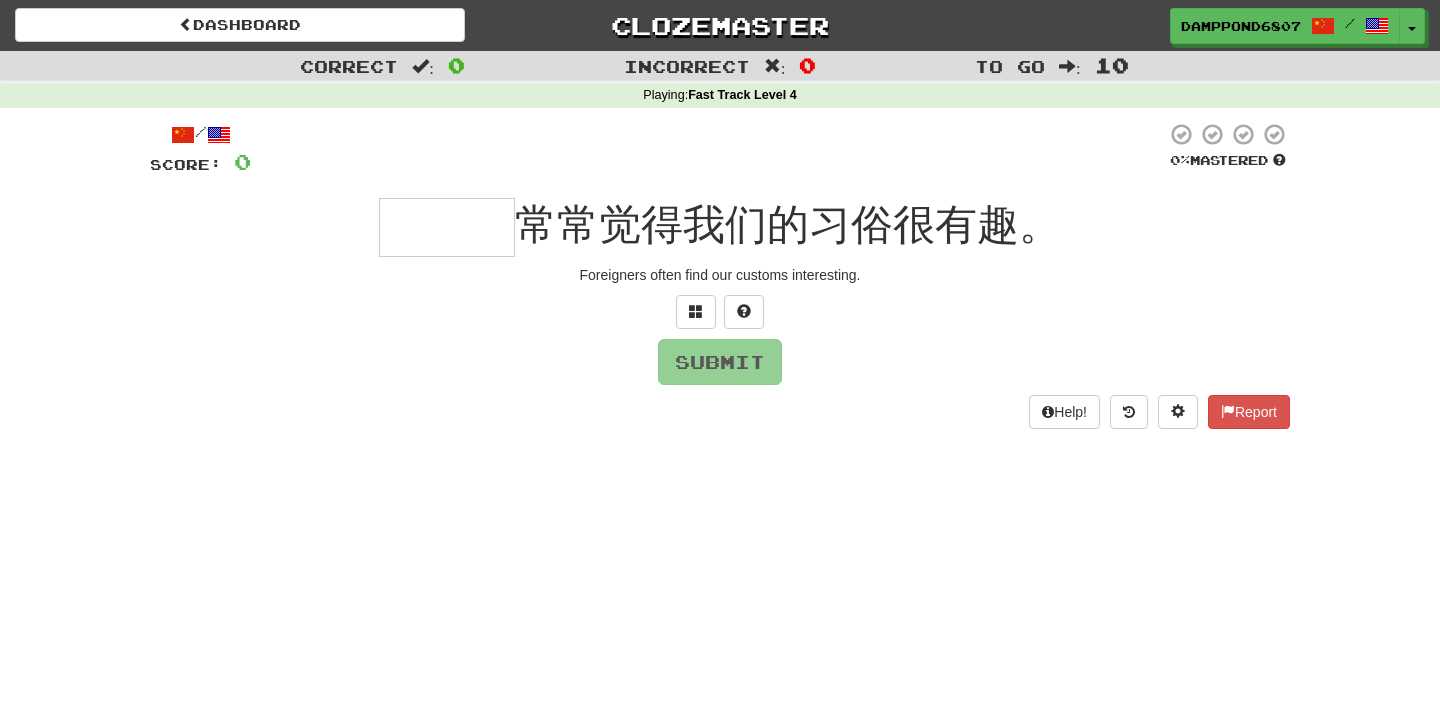 click on "Dashboard
Clozemaster
[USERNAME]
/
Toggle Dropdown
Dashboard
Leaderboard
Activity Feed
Notifications
Profile
Discussions
English
/
Tiếng Việt
Streak:
0
Review:
10
Points Today: 0
فارسی
/
English
Streak:
0
Review:
0
Points Today: 0
中文
/
English
Streak:
71
Review:
70
Daily Goal:  0 /100
Languages
Account
Logout
[USERNAME]
/
Toggle Dropdown
Dashboard
Leaderboard
Activity Feed
Notifications
Profile
Discussions
English
/
Tiếng Việt
Streak:
0
Review:
10
Points Today: 0
فارسی
/
English
Streak:
0
Review:
0" at bounding box center [720, 353] 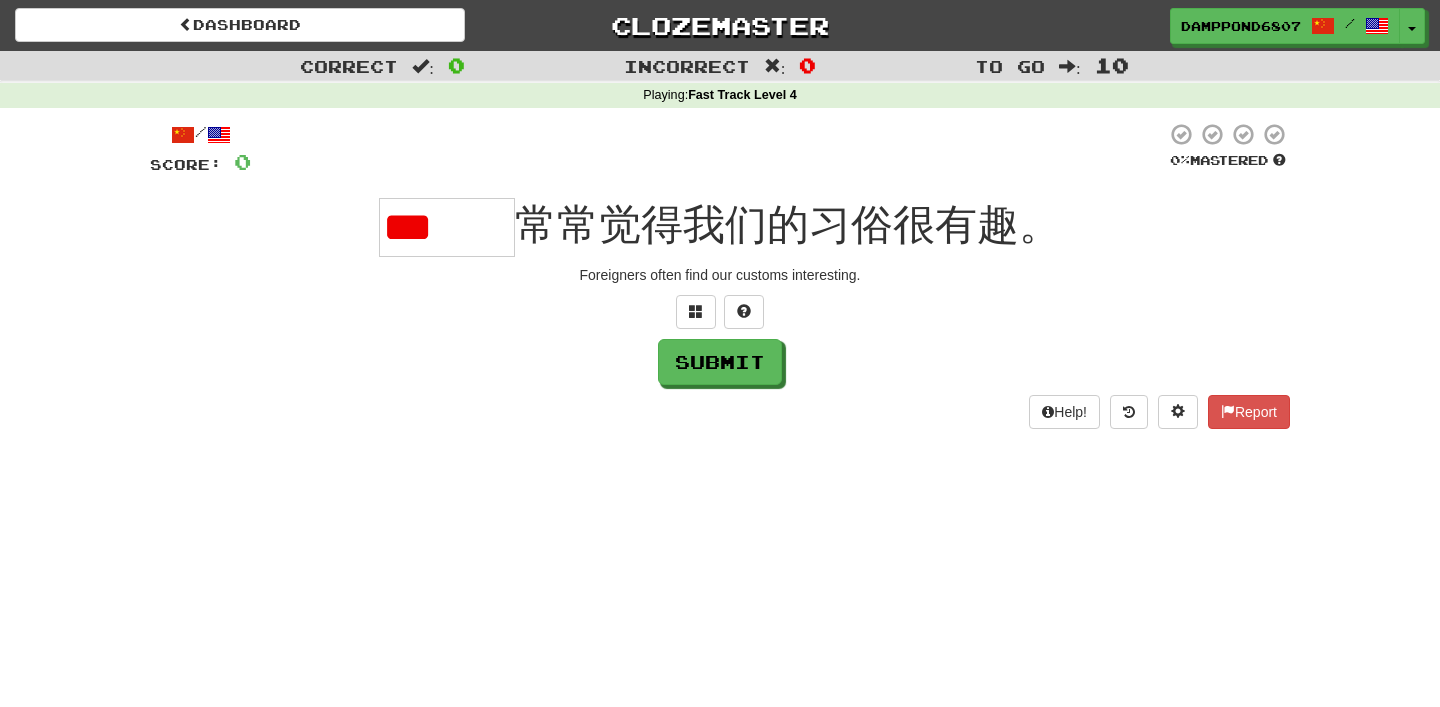 scroll, scrollTop: 0, scrollLeft: 0, axis: both 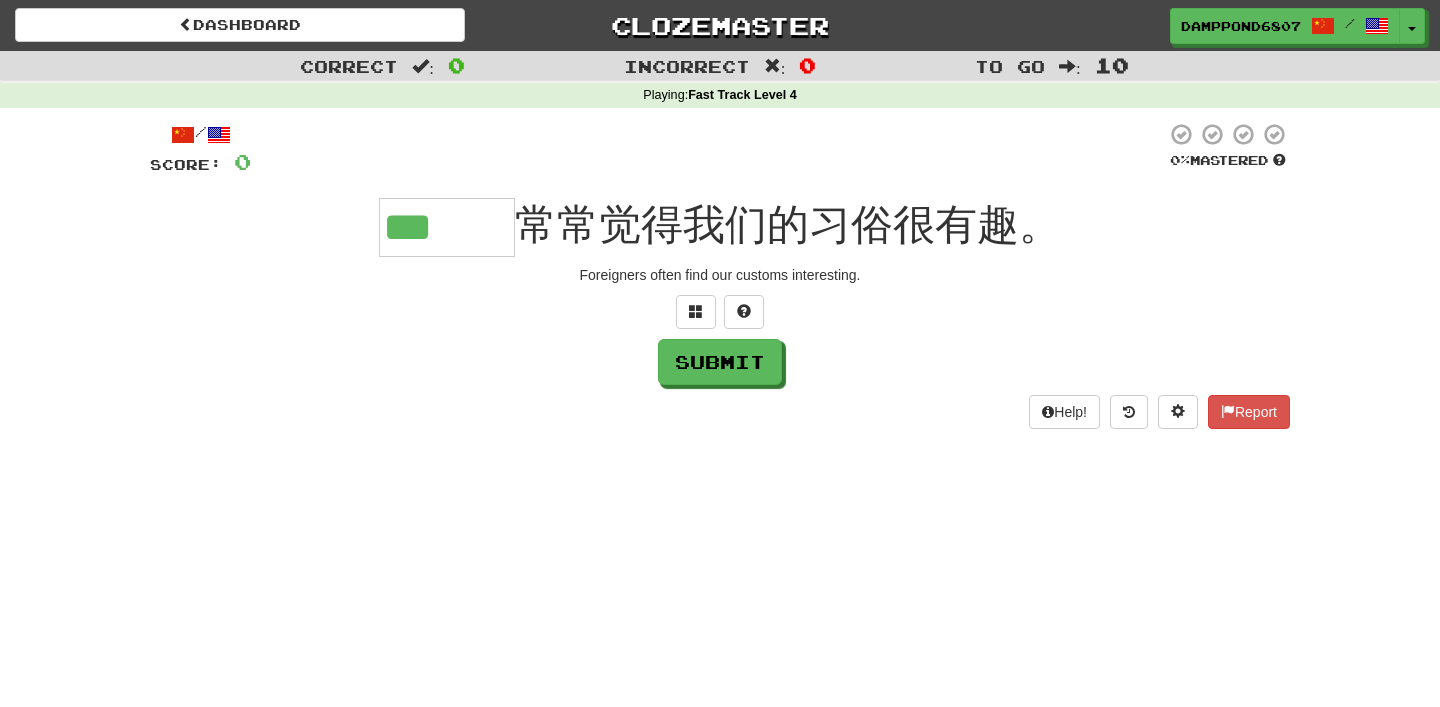 type on "***" 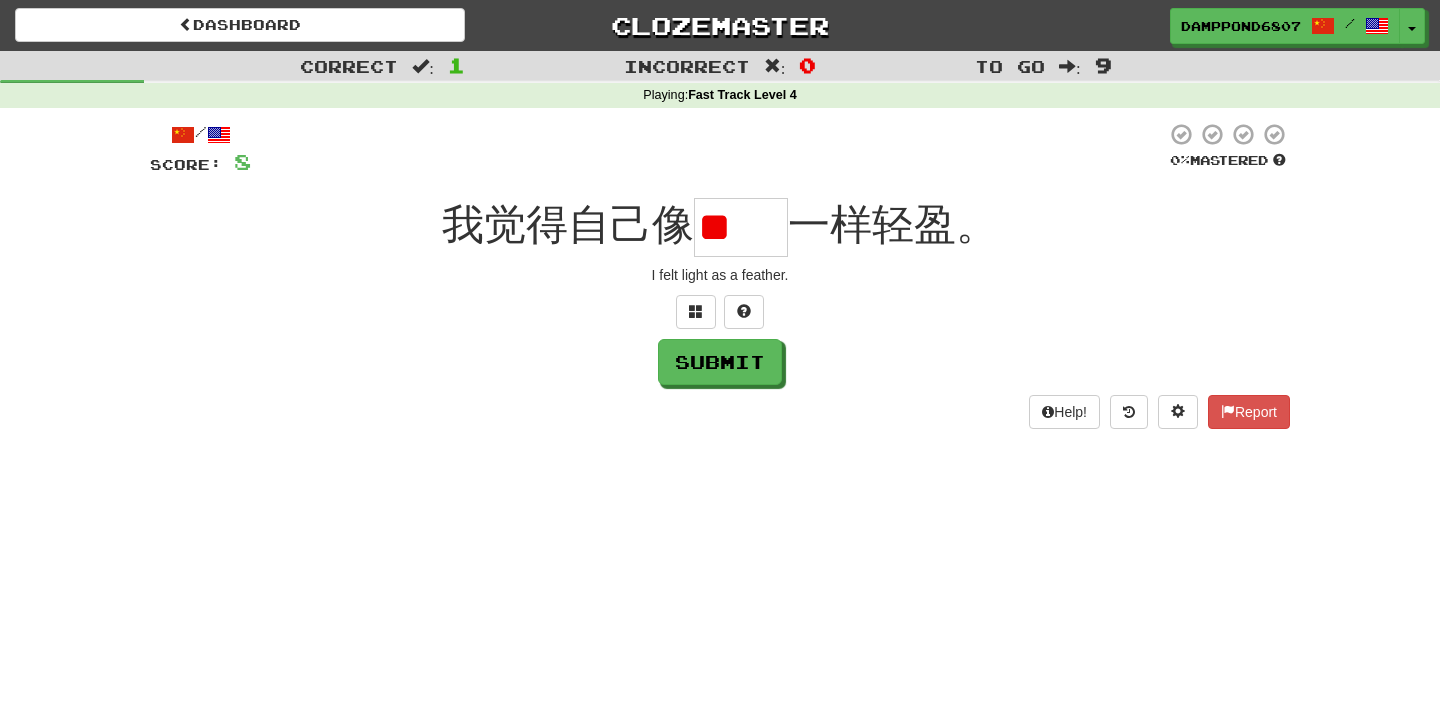 scroll, scrollTop: 0, scrollLeft: 0, axis: both 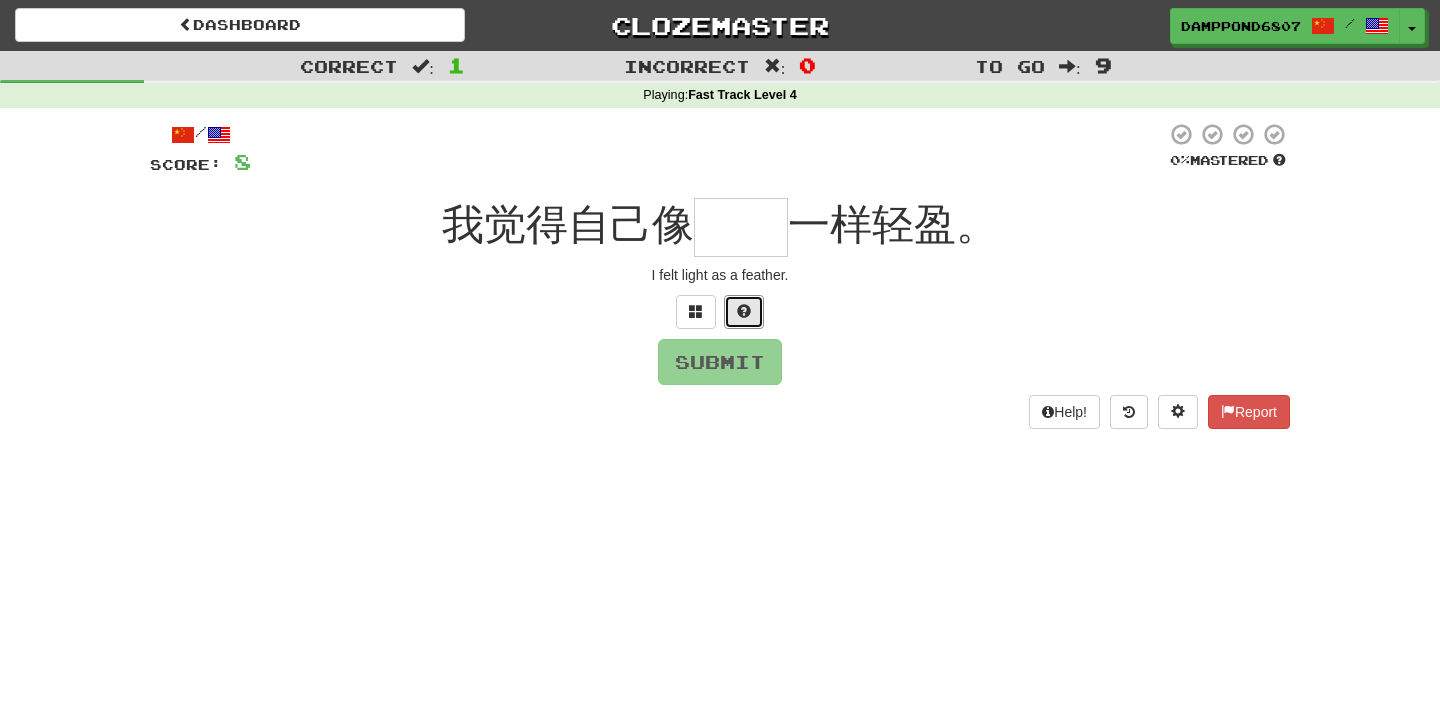 click at bounding box center (744, 312) 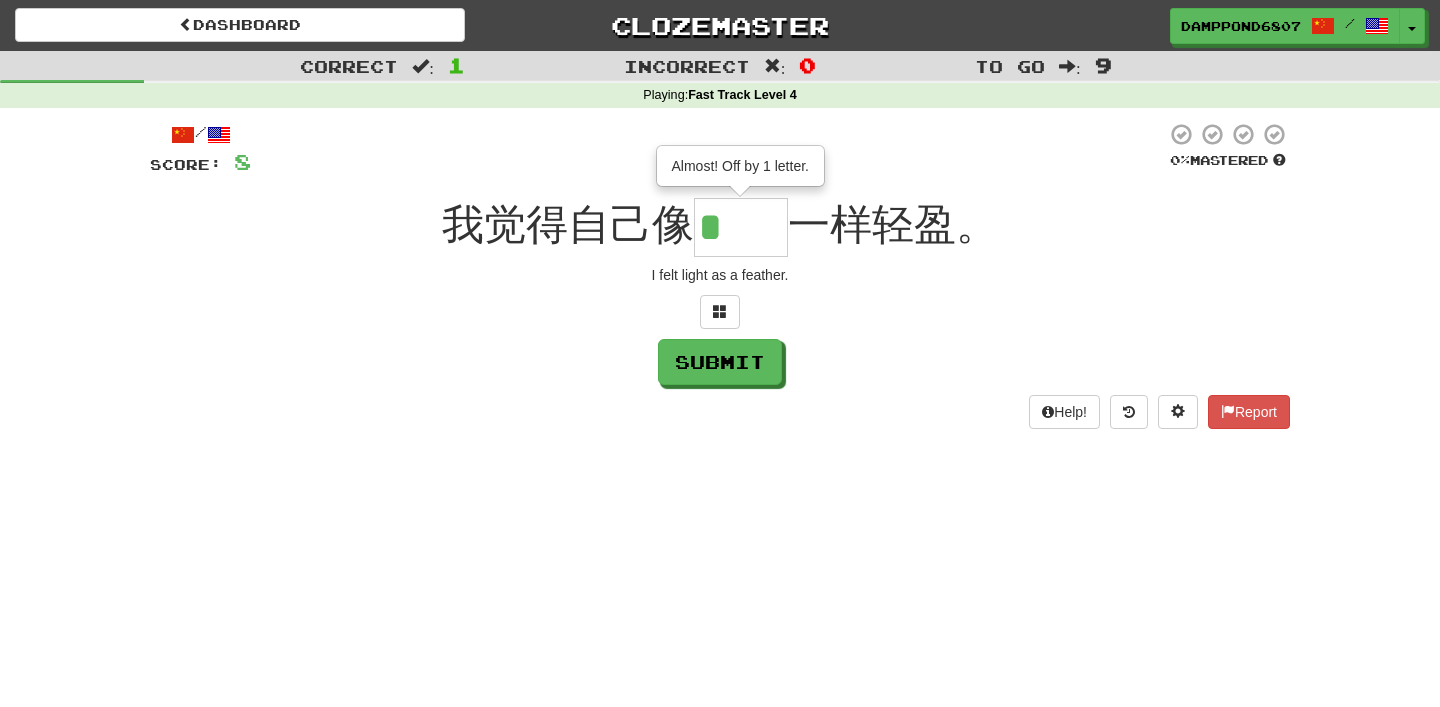 type on "**" 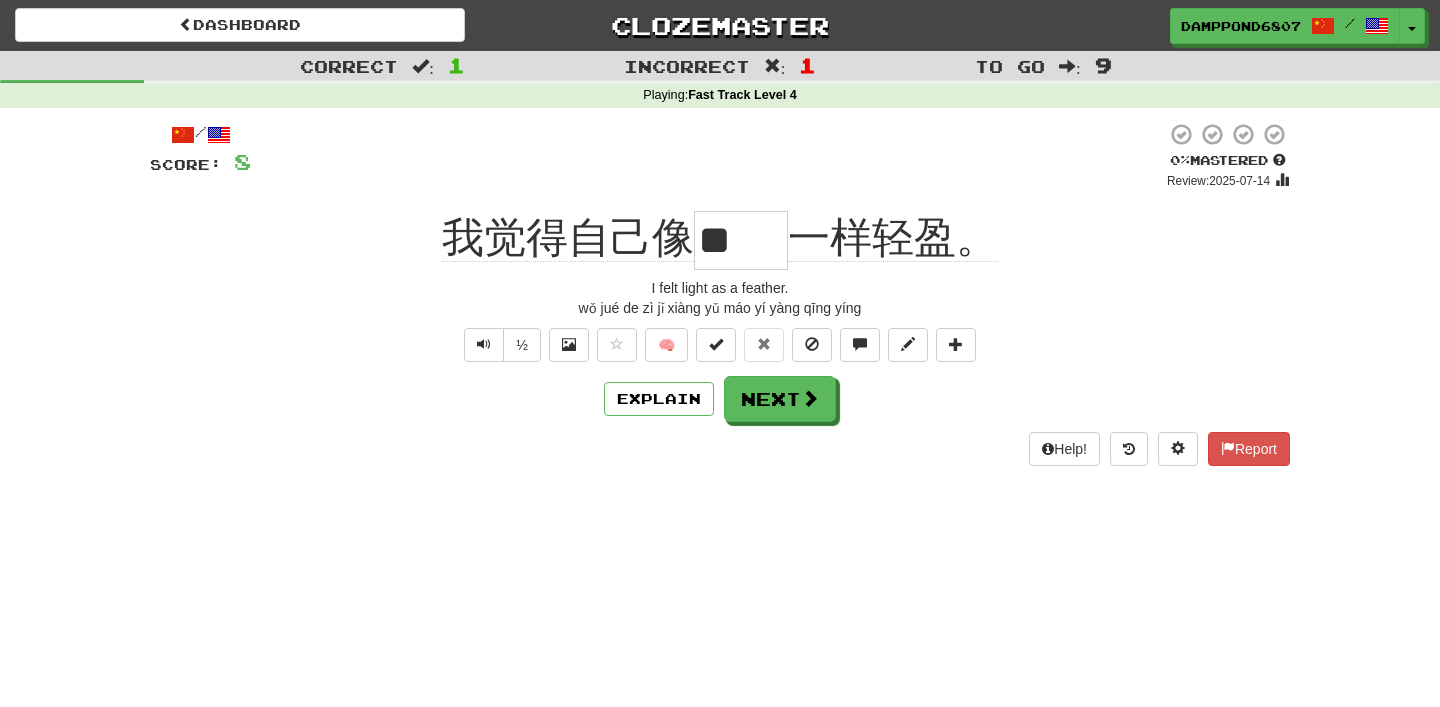 type 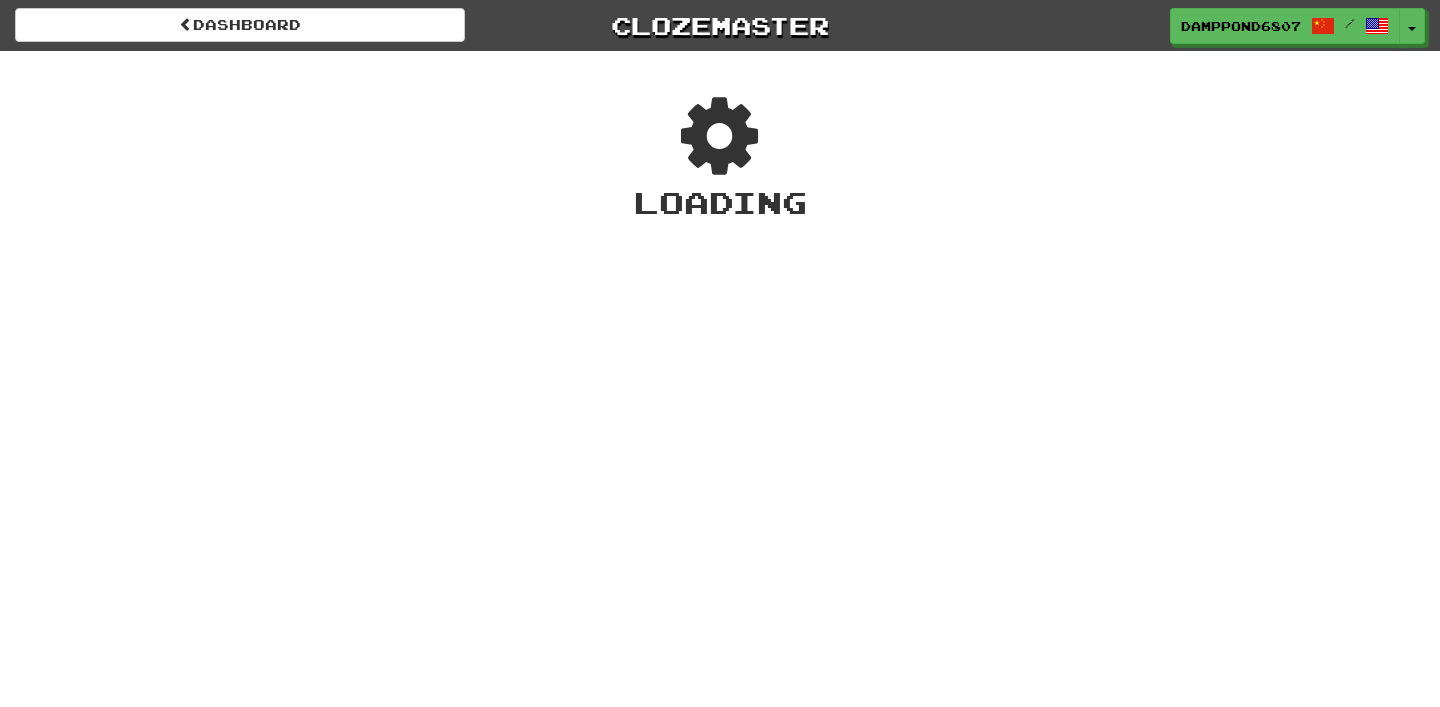 scroll, scrollTop: 0, scrollLeft: 0, axis: both 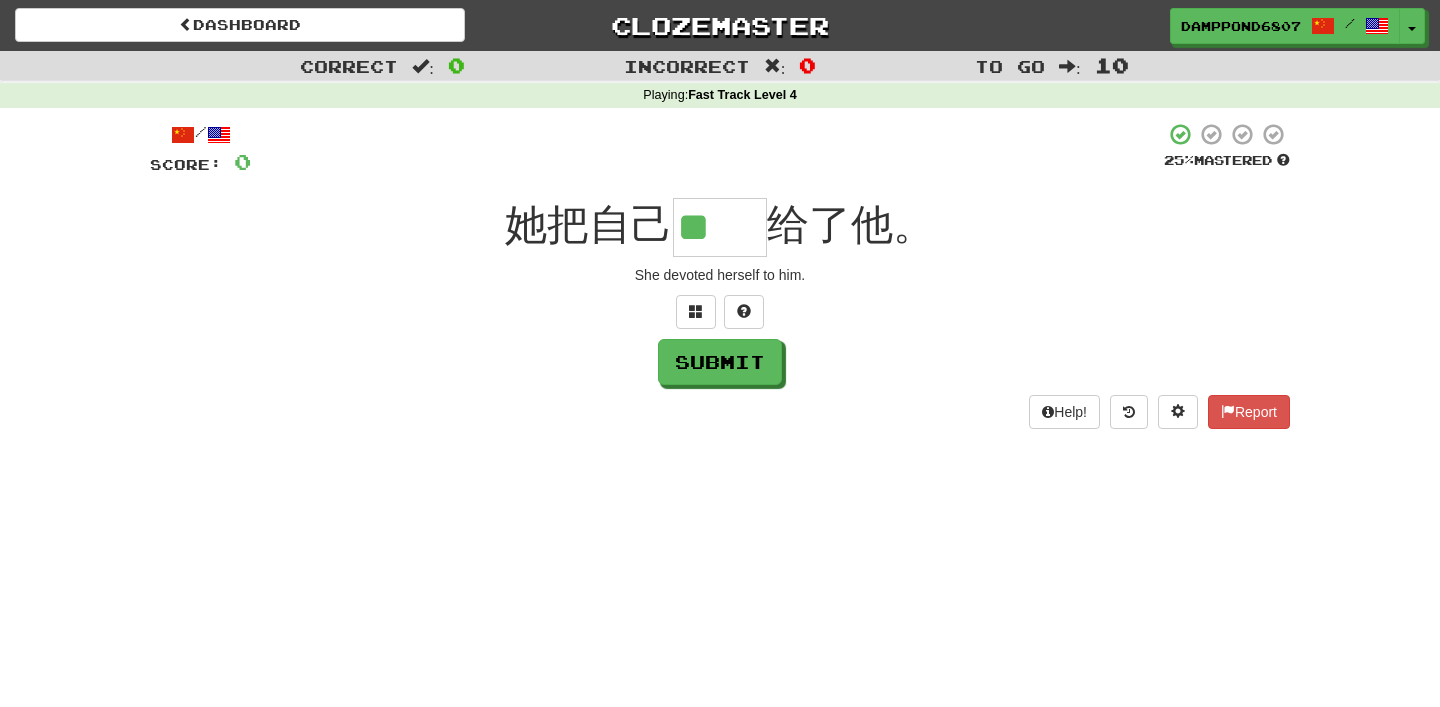 type on "**" 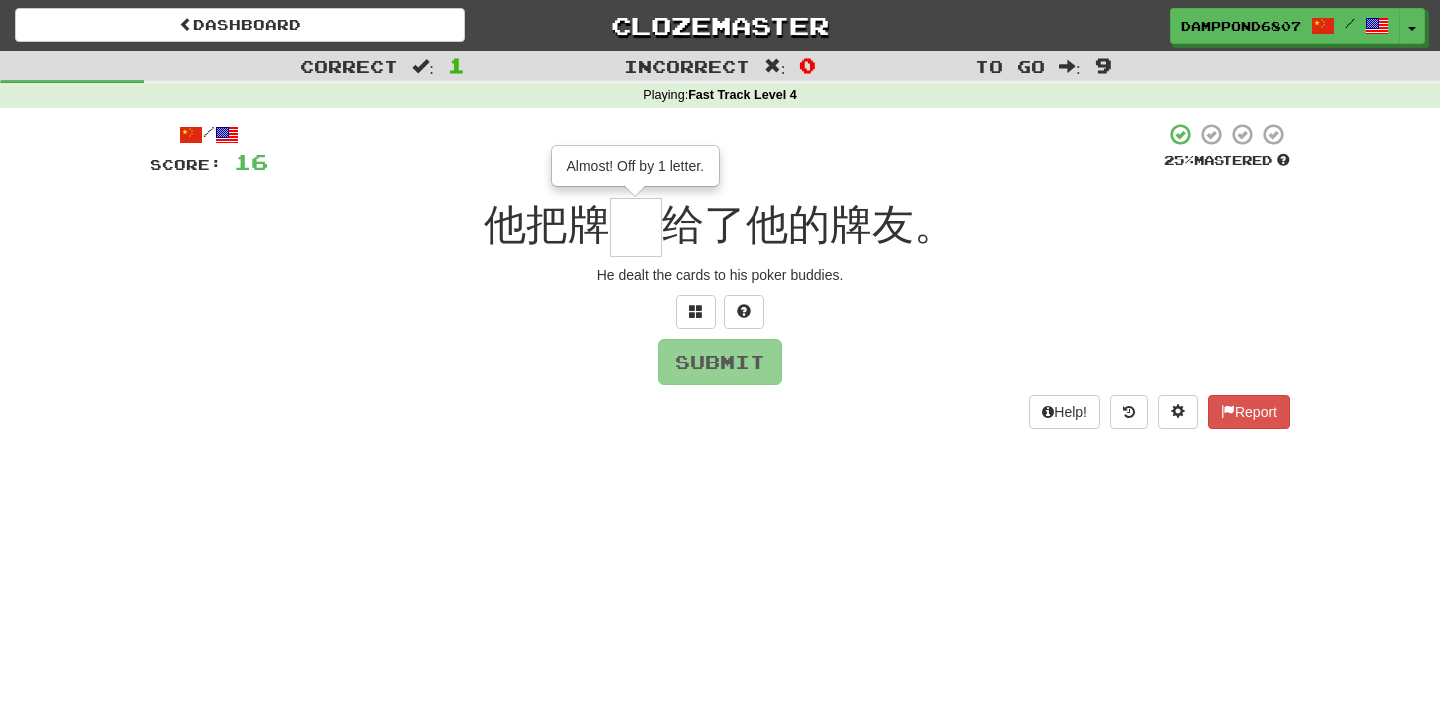 type on "*" 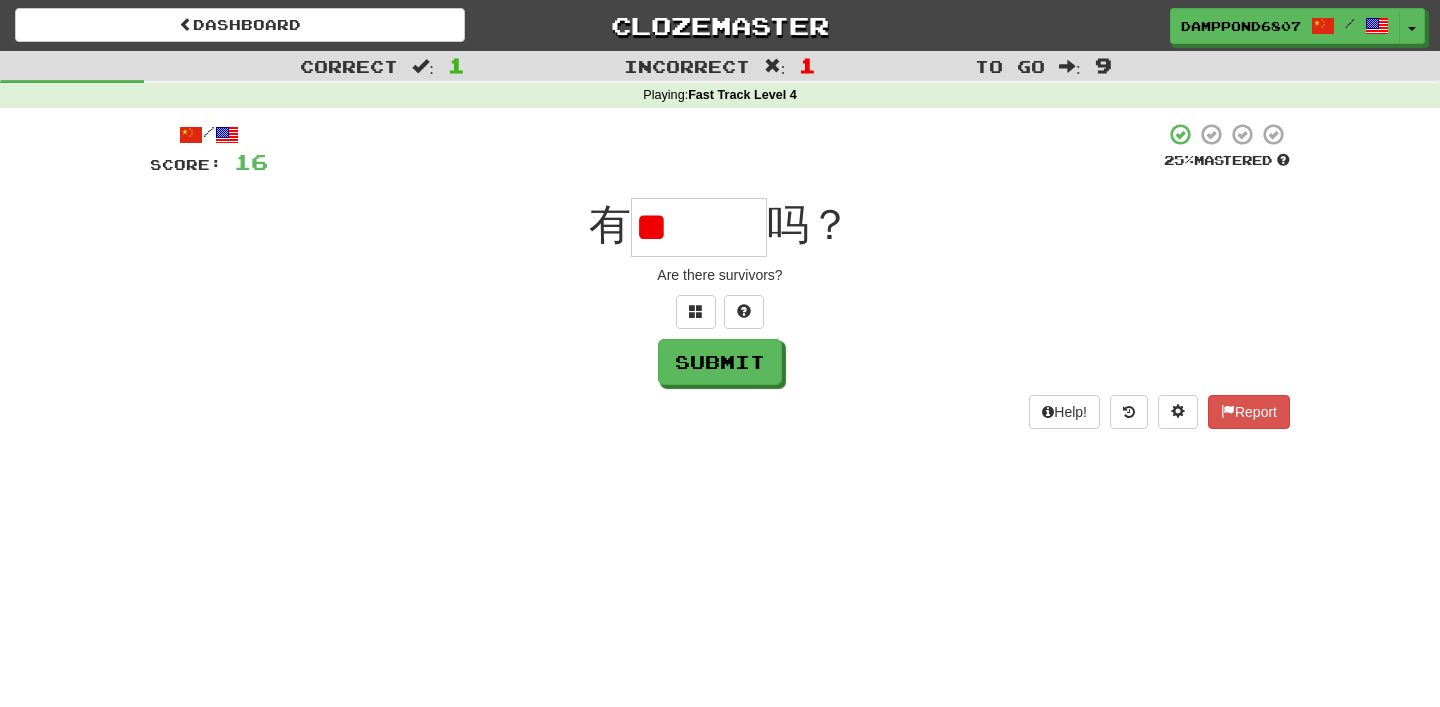 scroll, scrollTop: 0, scrollLeft: 0, axis: both 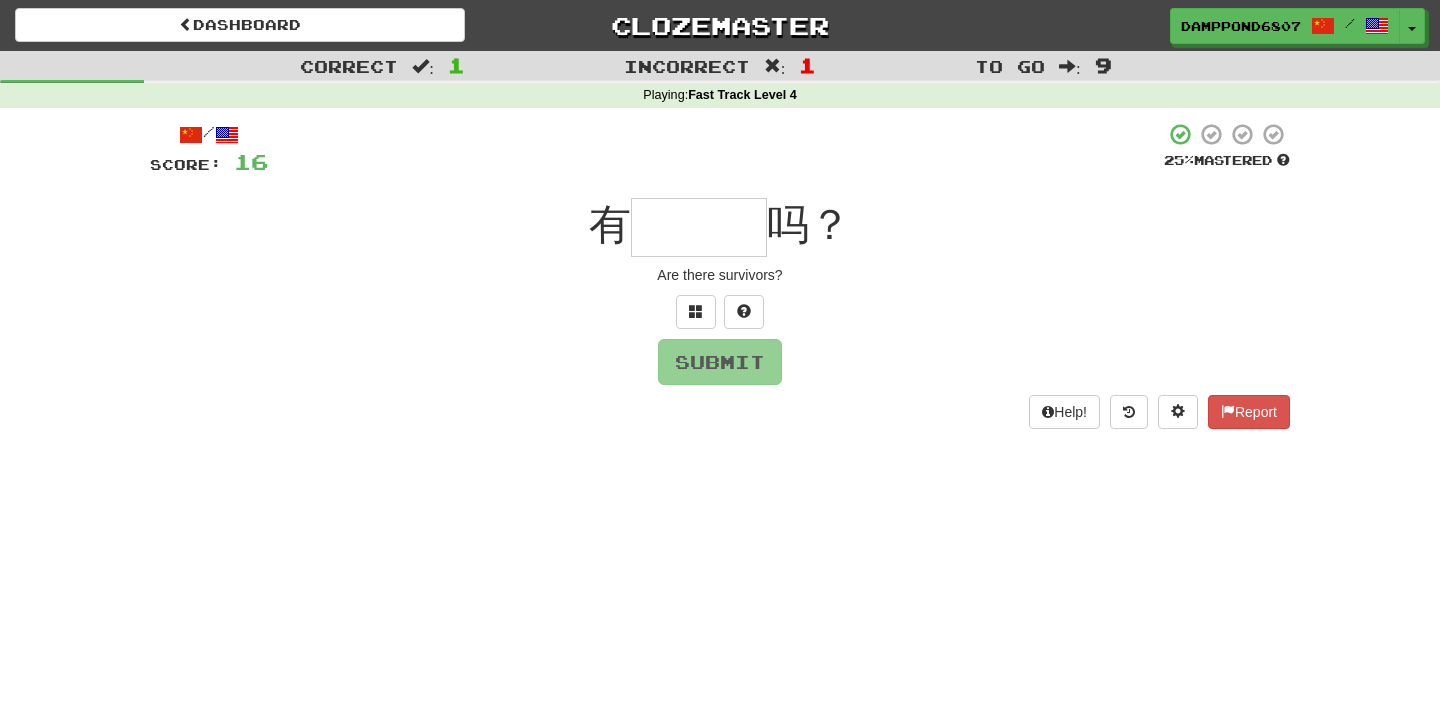 click on "/  Score:   16 25 %  Mastered 有 吗？ Are there survivors? Submit  Help!  Report" at bounding box center [720, 275] 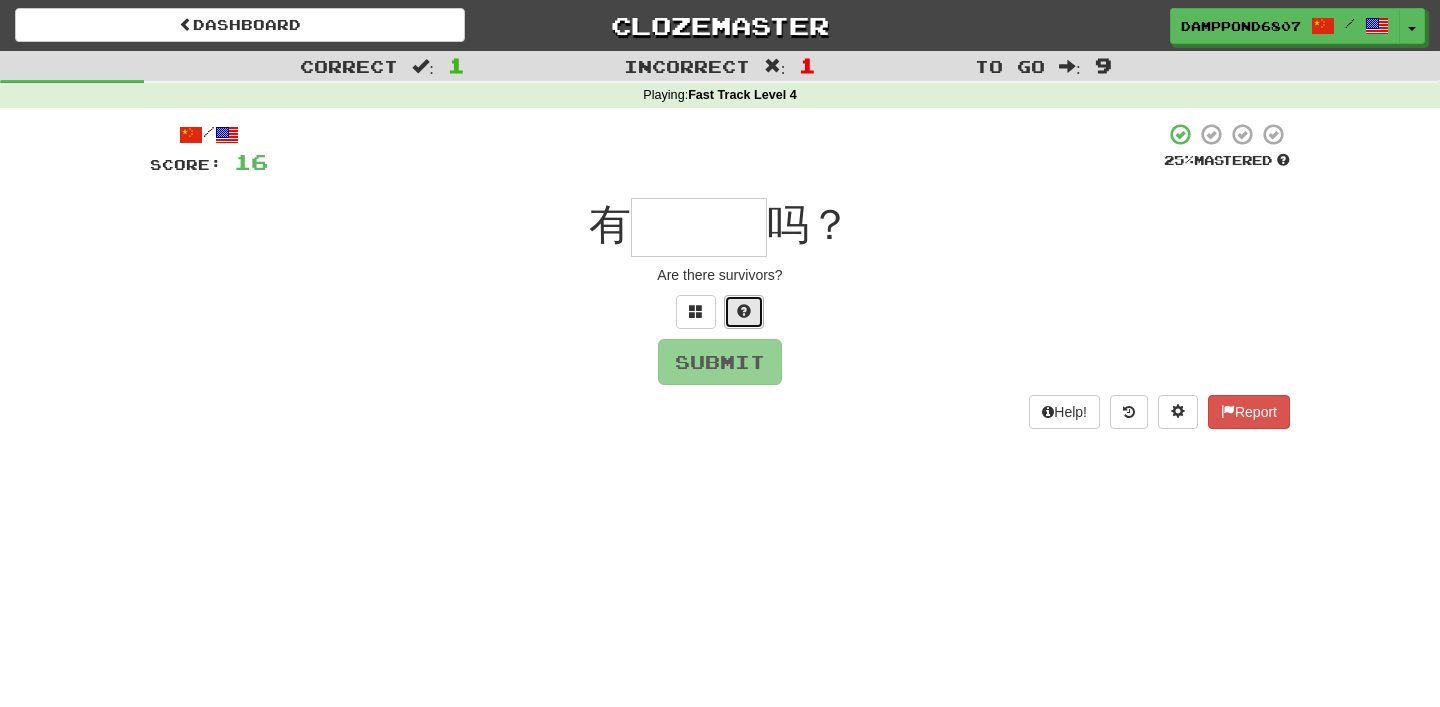 click at bounding box center (744, 312) 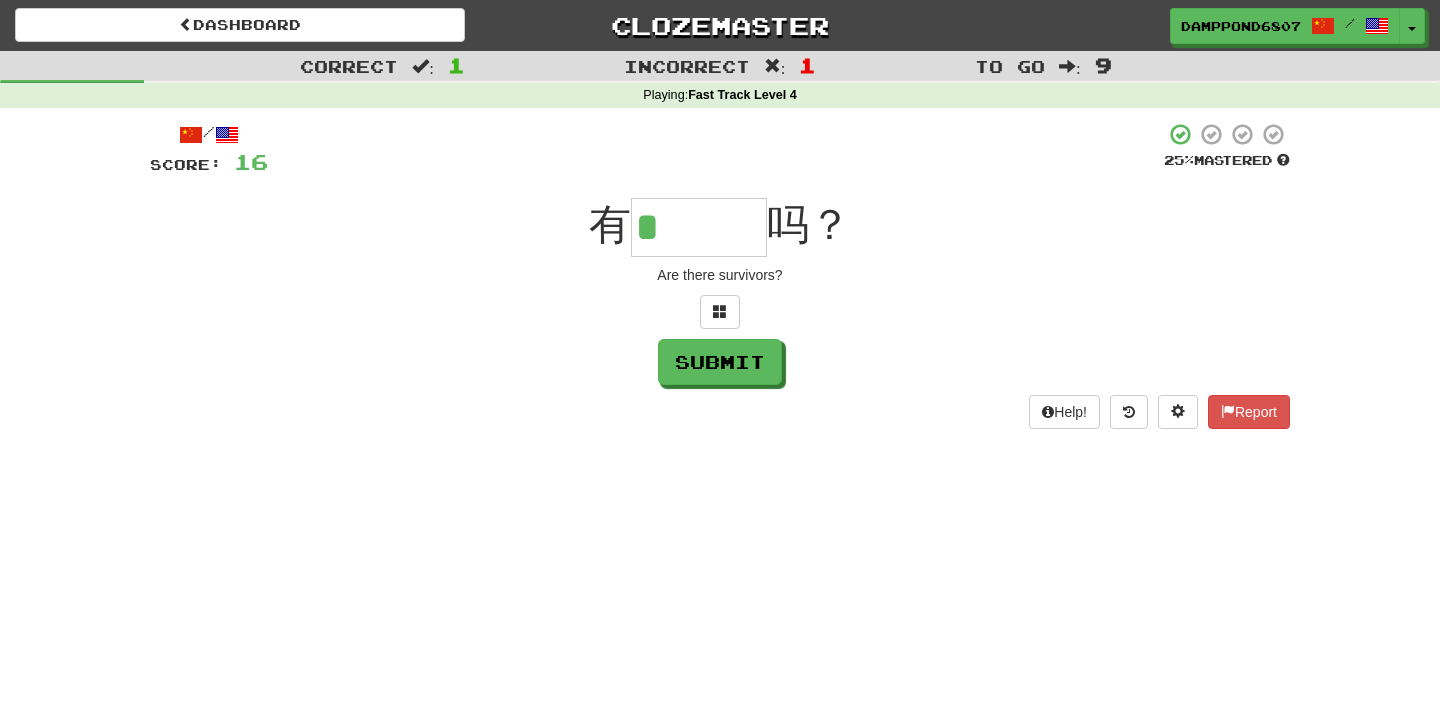 type on "***" 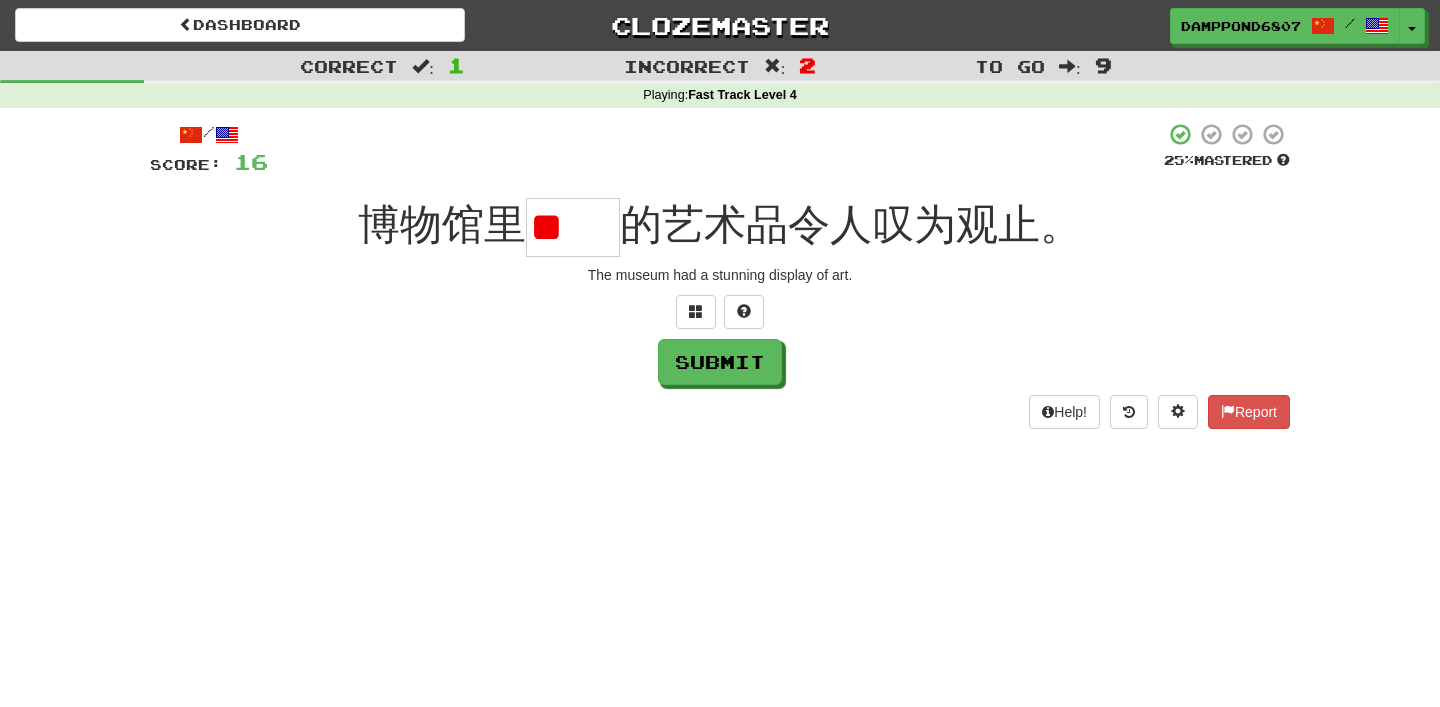 type on "*" 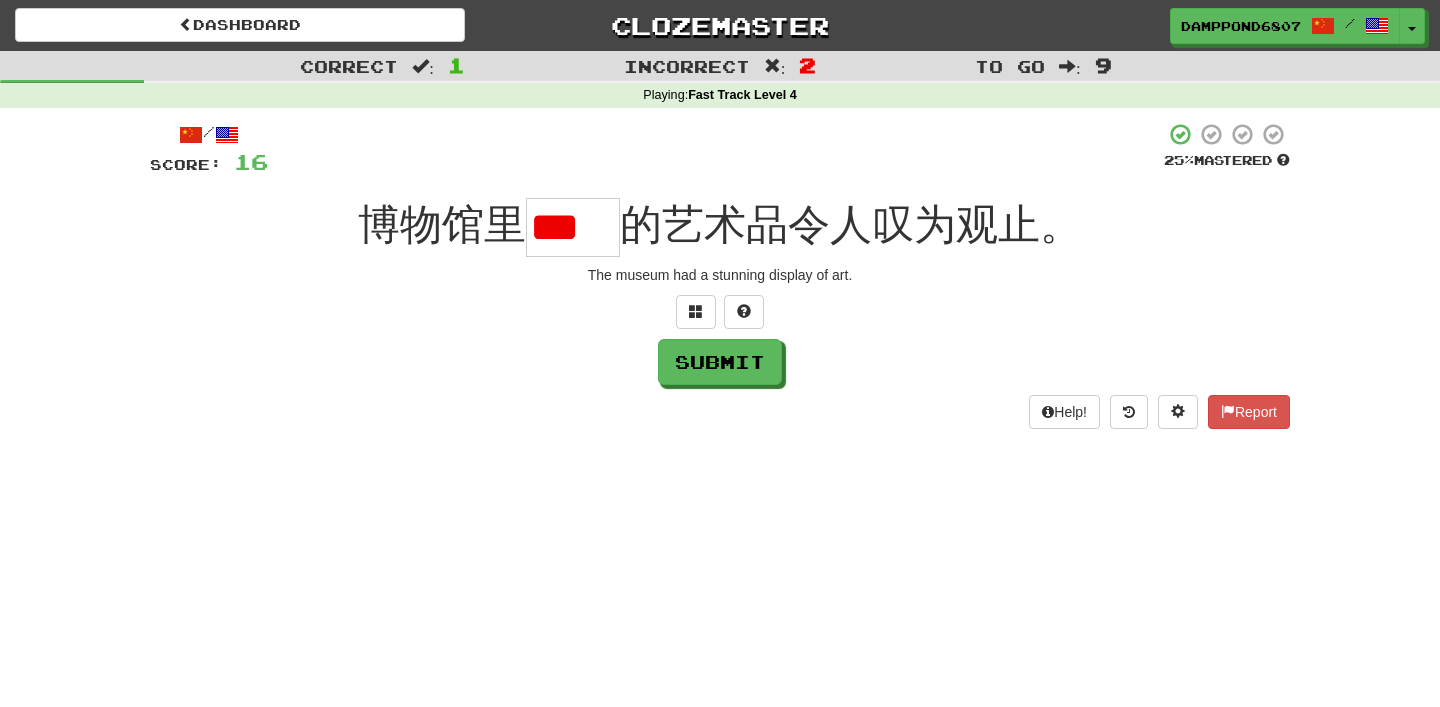 type on "*" 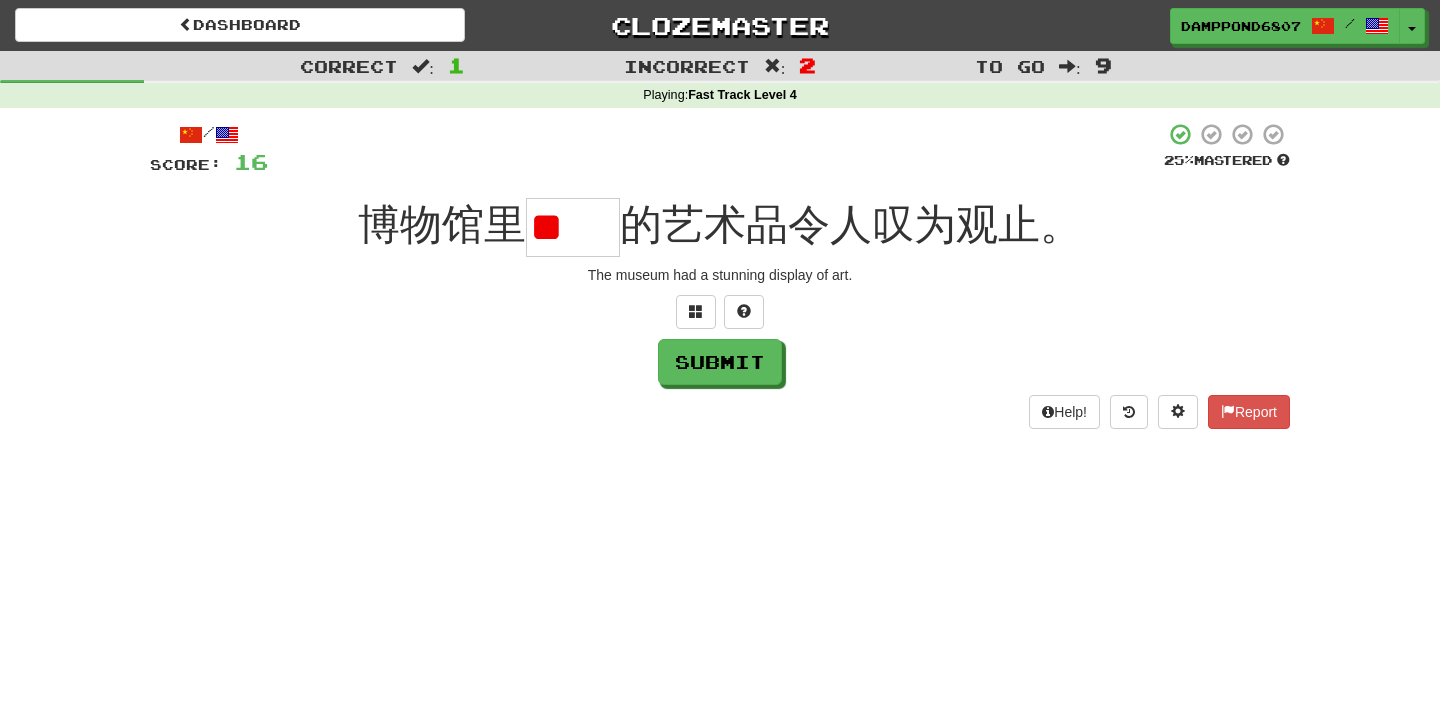 scroll, scrollTop: 0, scrollLeft: 0, axis: both 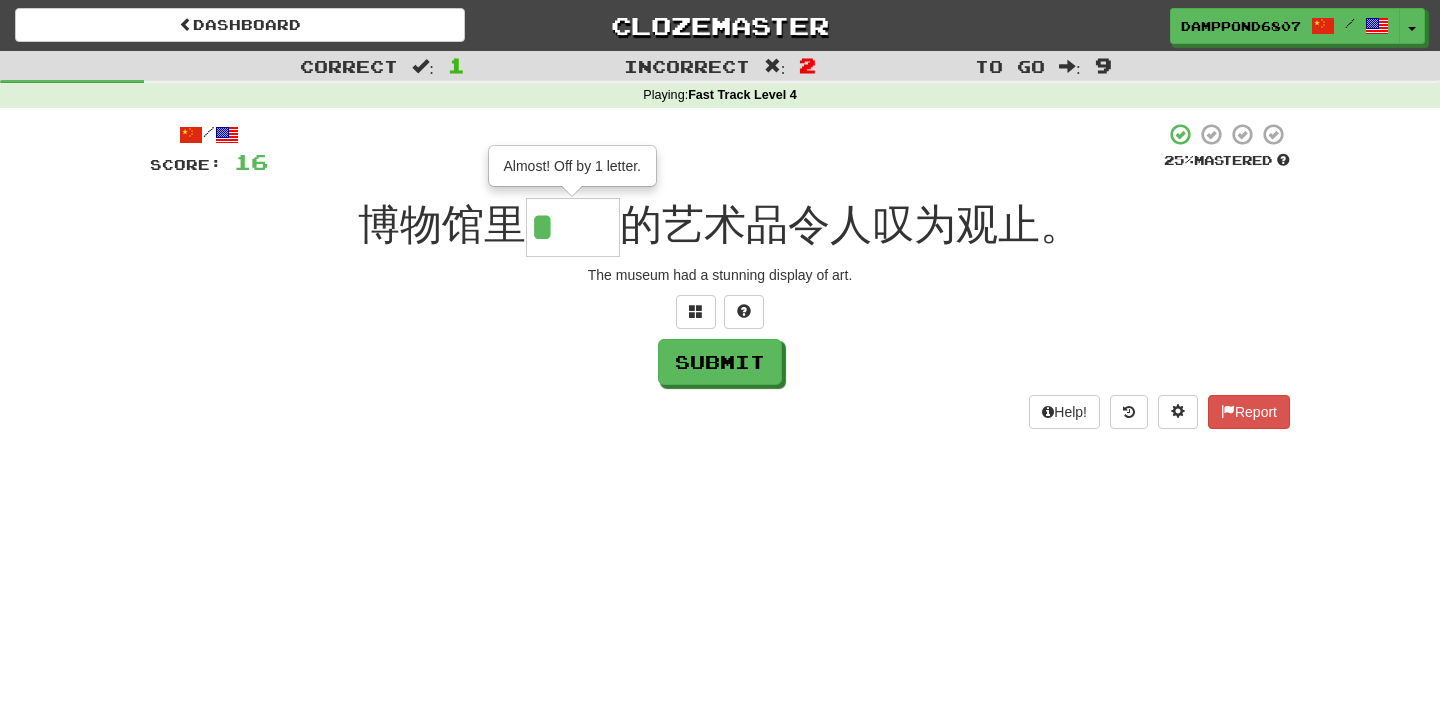 type on "**" 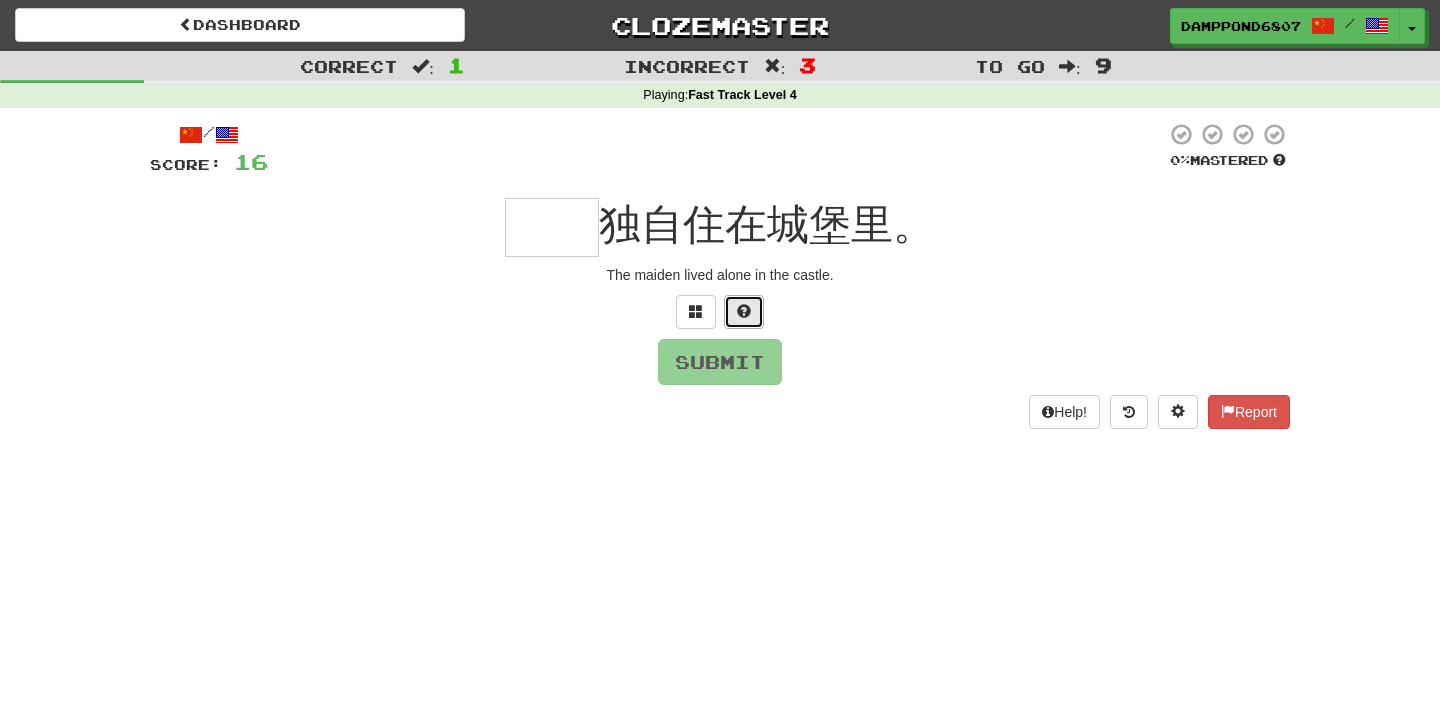click at bounding box center (744, 312) 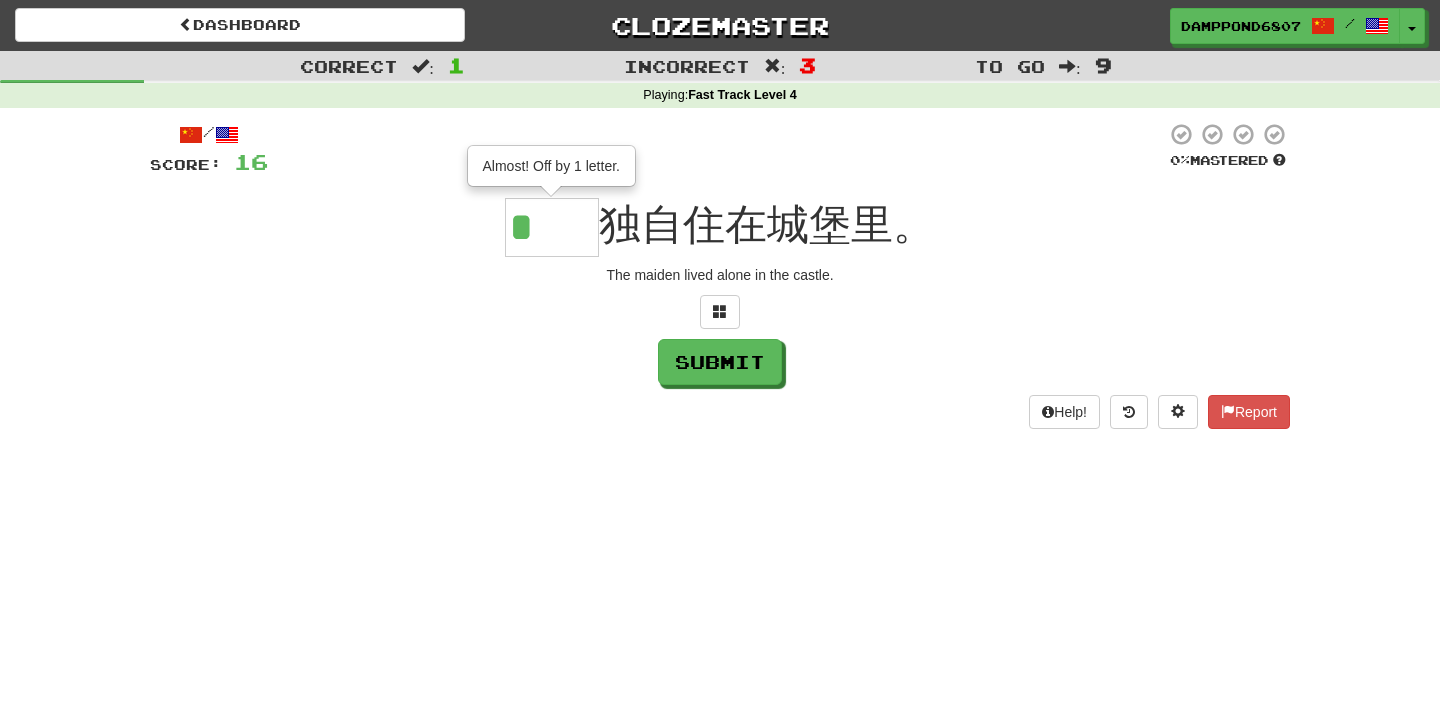 type on "**" 